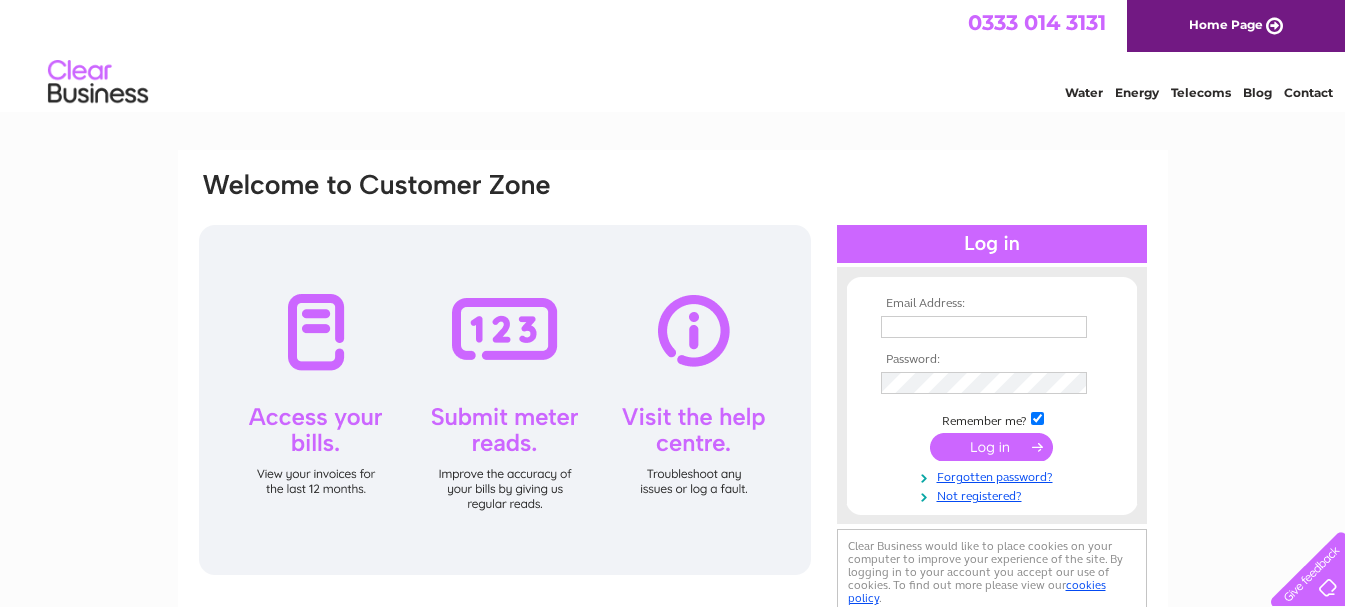 scroll, scrollTop: 0, scrollLeft: 0, axis: both 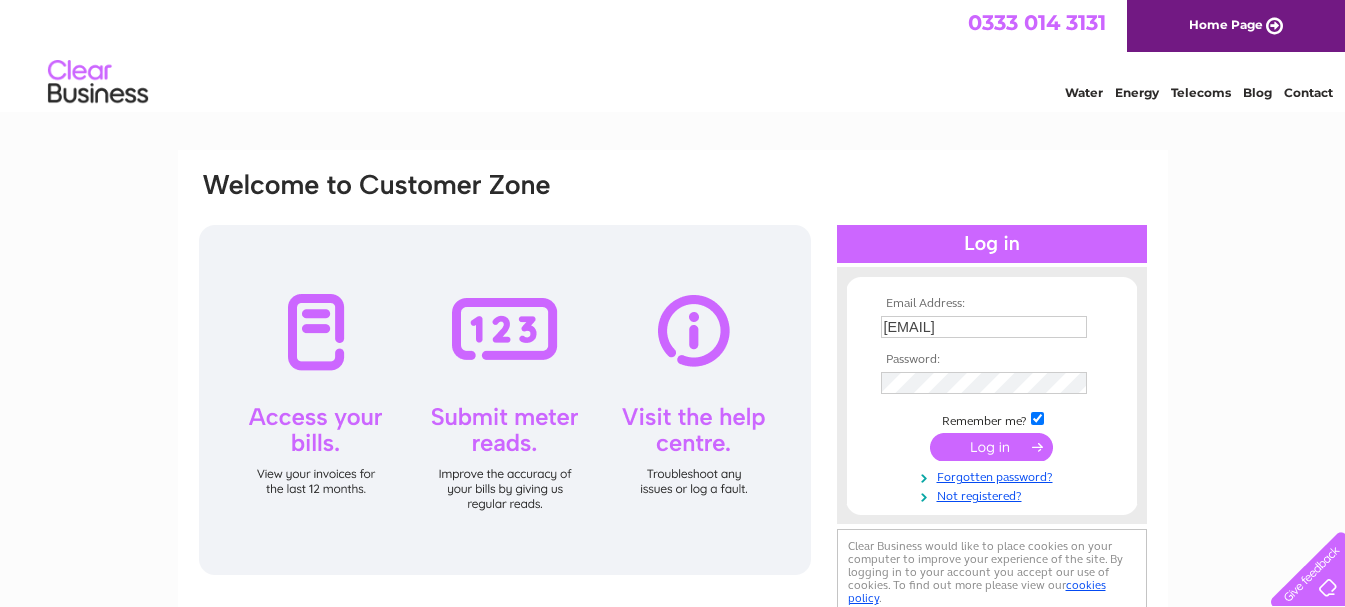 click at bounding box center (991, 447) 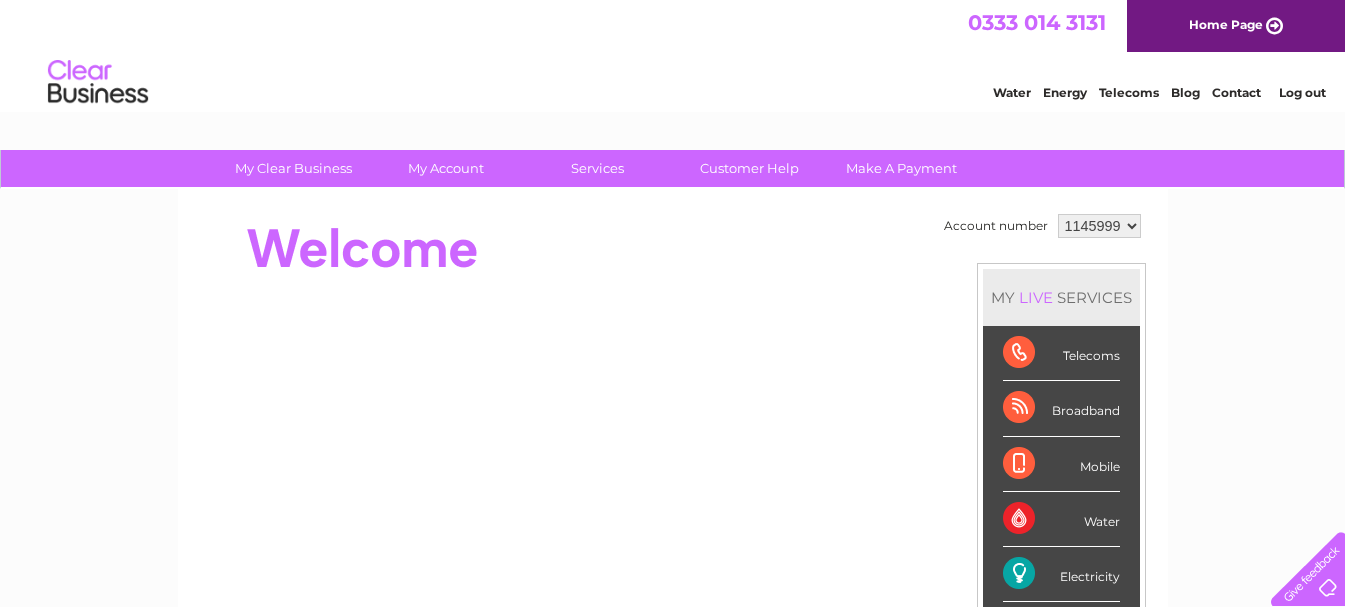 scroll, scrollTop: 0, scrollLeft: 0, axis: both 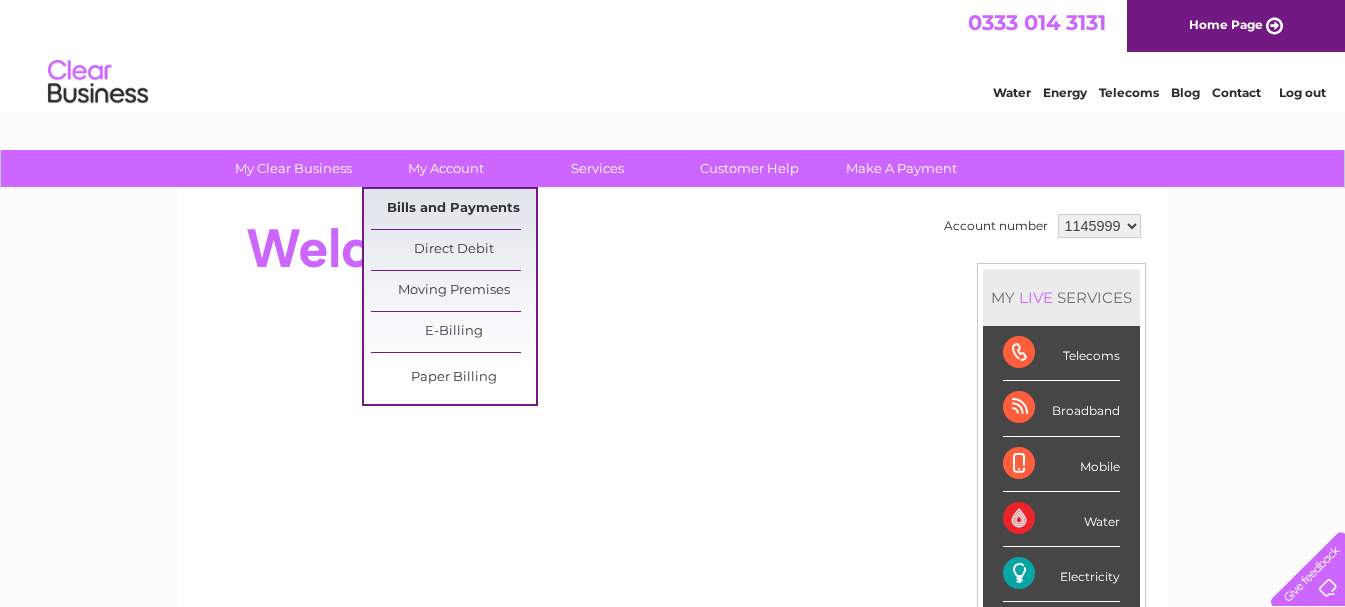 click on "Bills and Payments" at bounding box center (453, 209) 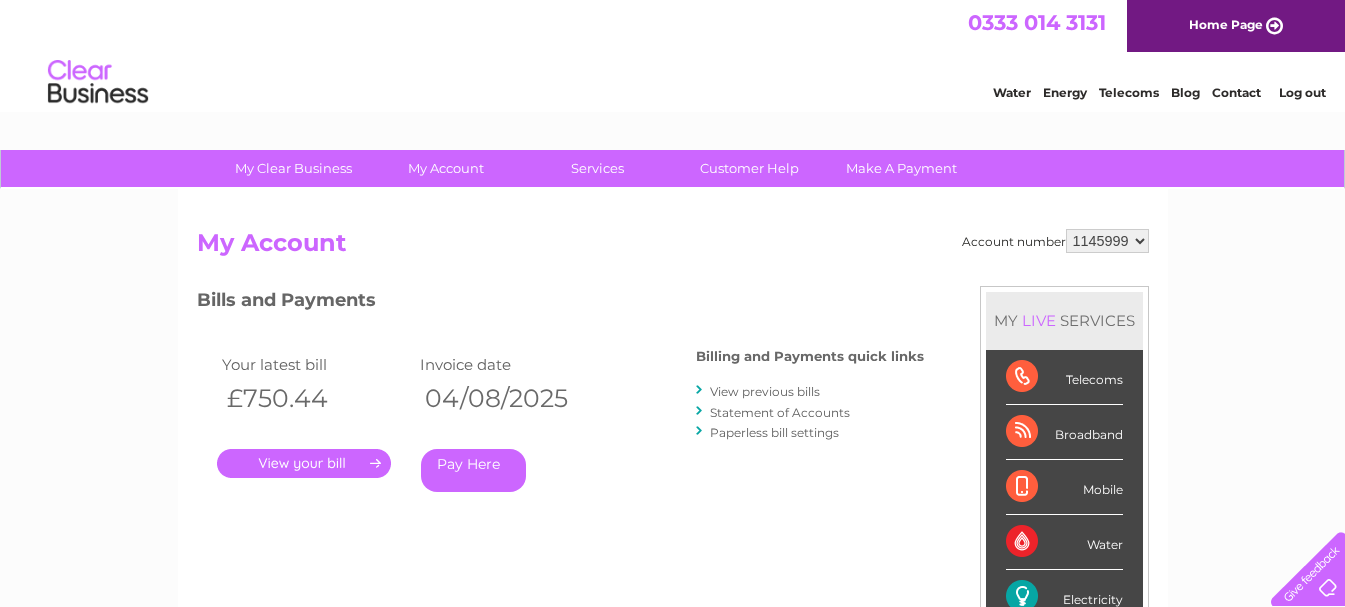 scroll, scrollTop: 0, scrollLeft: 0, axis: both 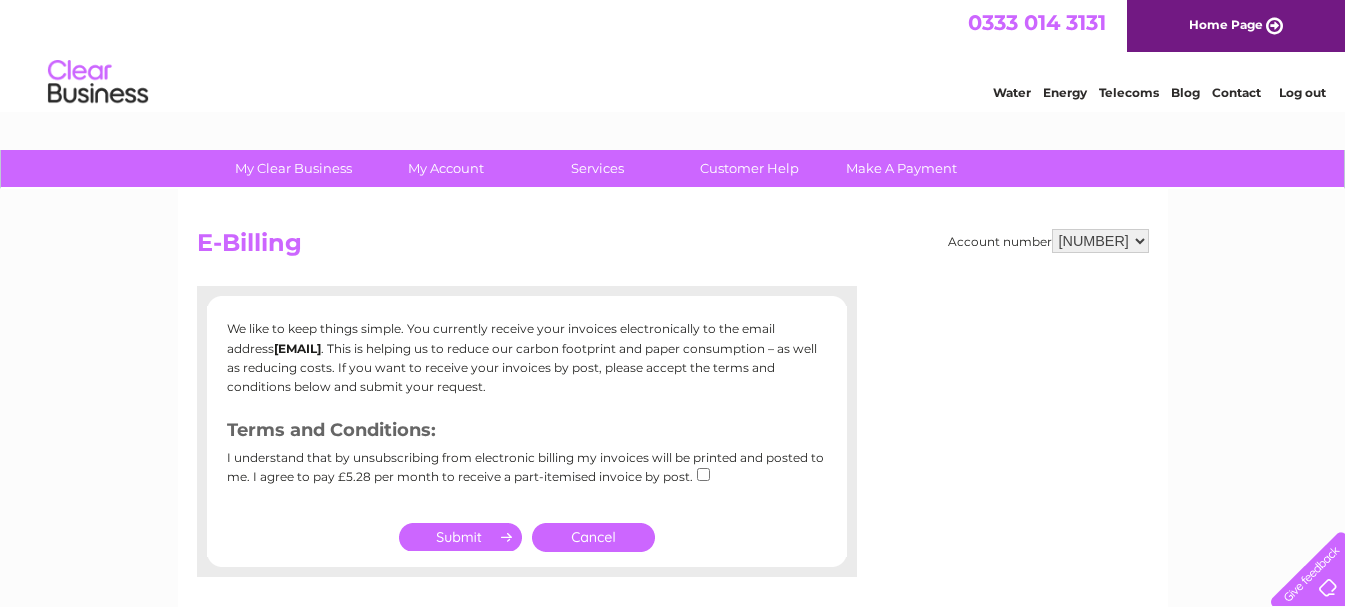 click on "Cancel" at bounding box center [593, 537] 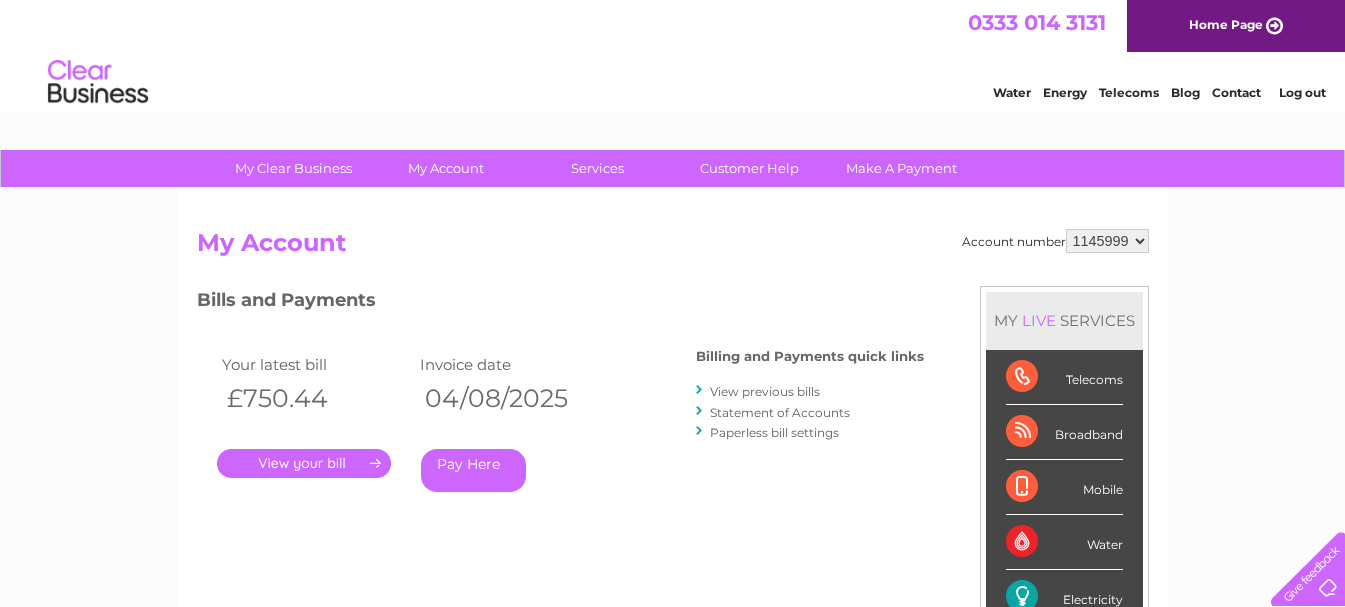 scroll, scrollTop: 0, scrollLeft: 0, axis: both 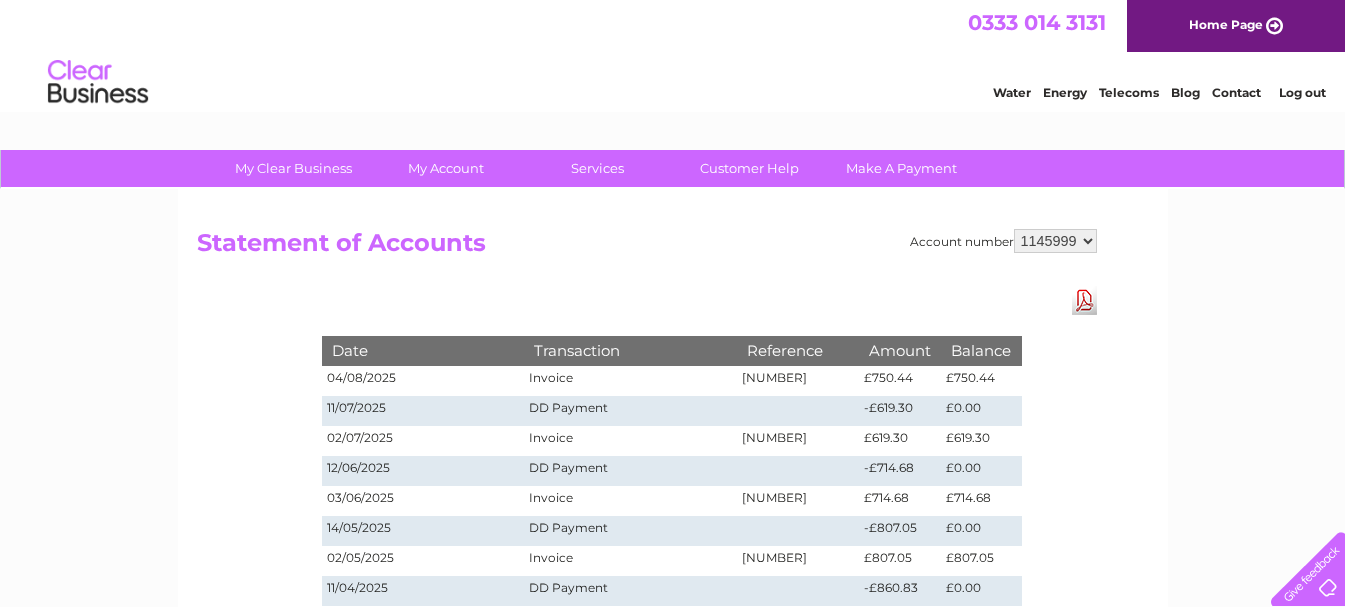 click on "04/08/2025" at bounding box center (423, 381) 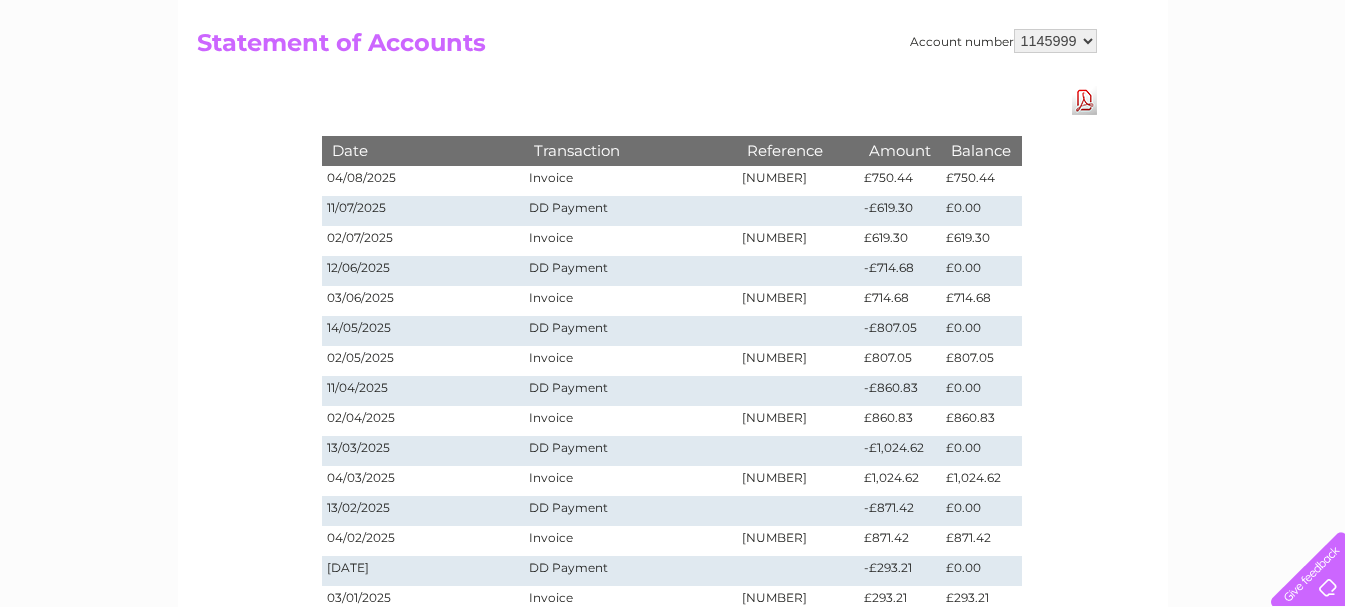click on "Account number    1145999
Statement of Accounts
Download Pdf
Date
Transaction
Reference
Amount
Balance
04/08/2025
Invoice
7967914
£750.44
£750.44
11/07/2025
DD Payment
-£619.30
£0.00
02/07/2025
1" at bounding box center [673, 403] 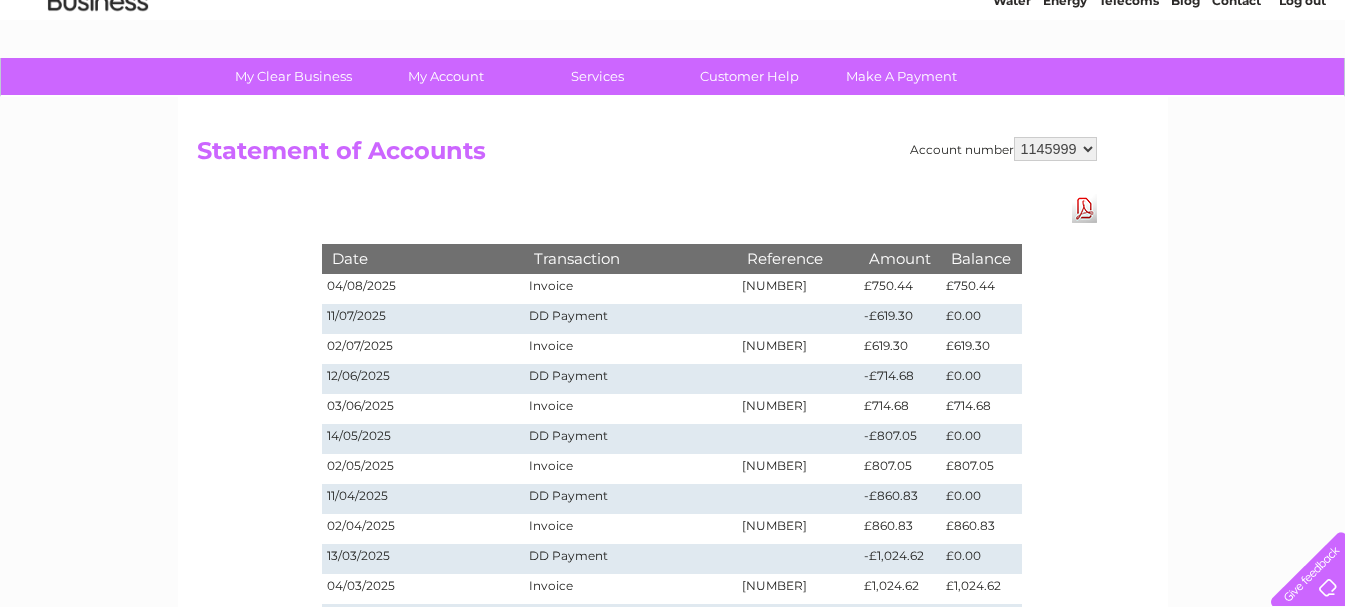 scroll, scrollTop: 0, scrollLeft: 0, axis: both 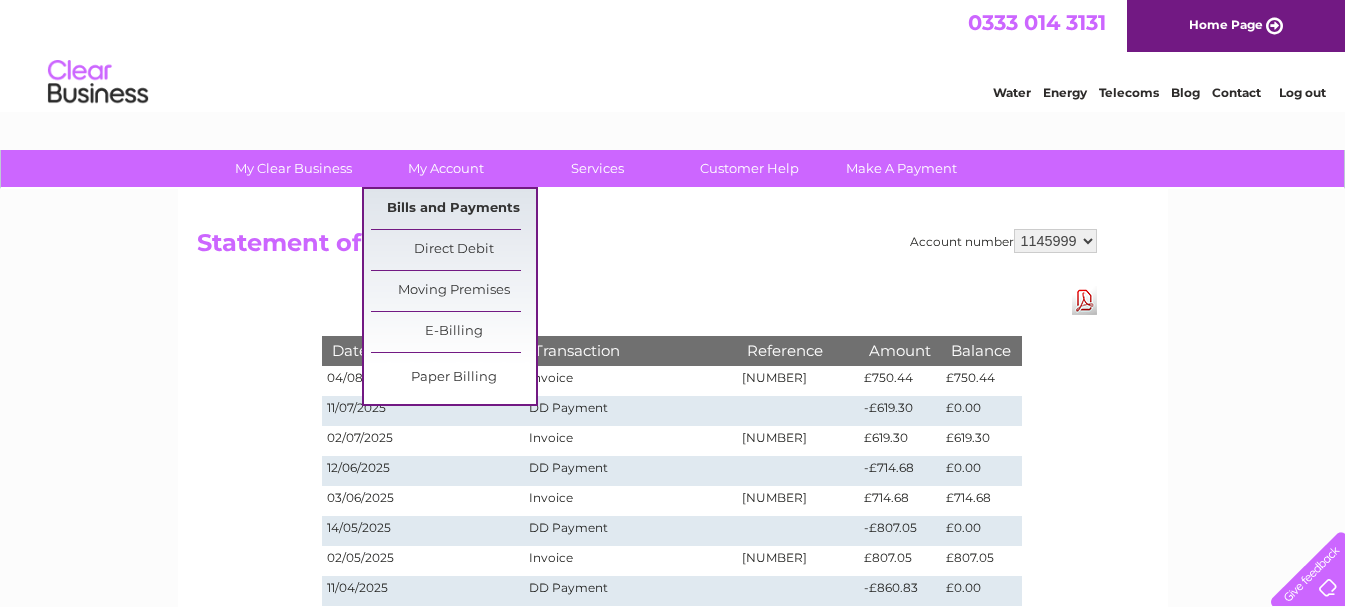 click on "Bills and Payments" at bounding box center (453, 209) 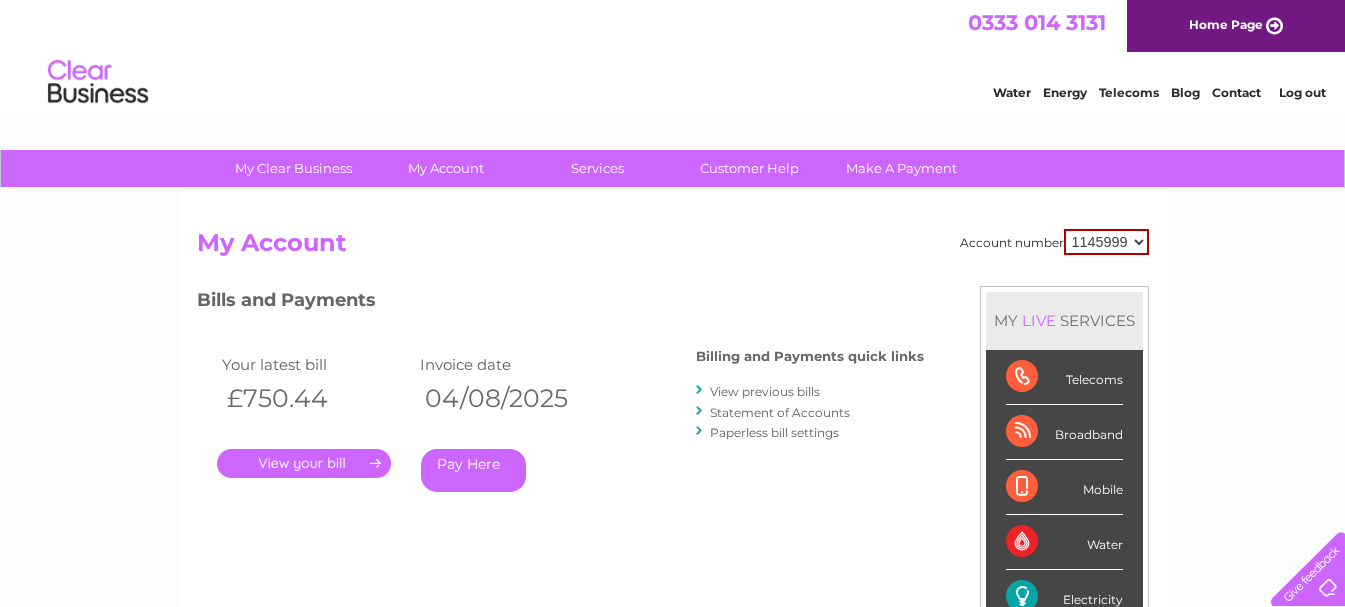 scroll, scrollTop: 0, scrollLeft: 0, axis: both 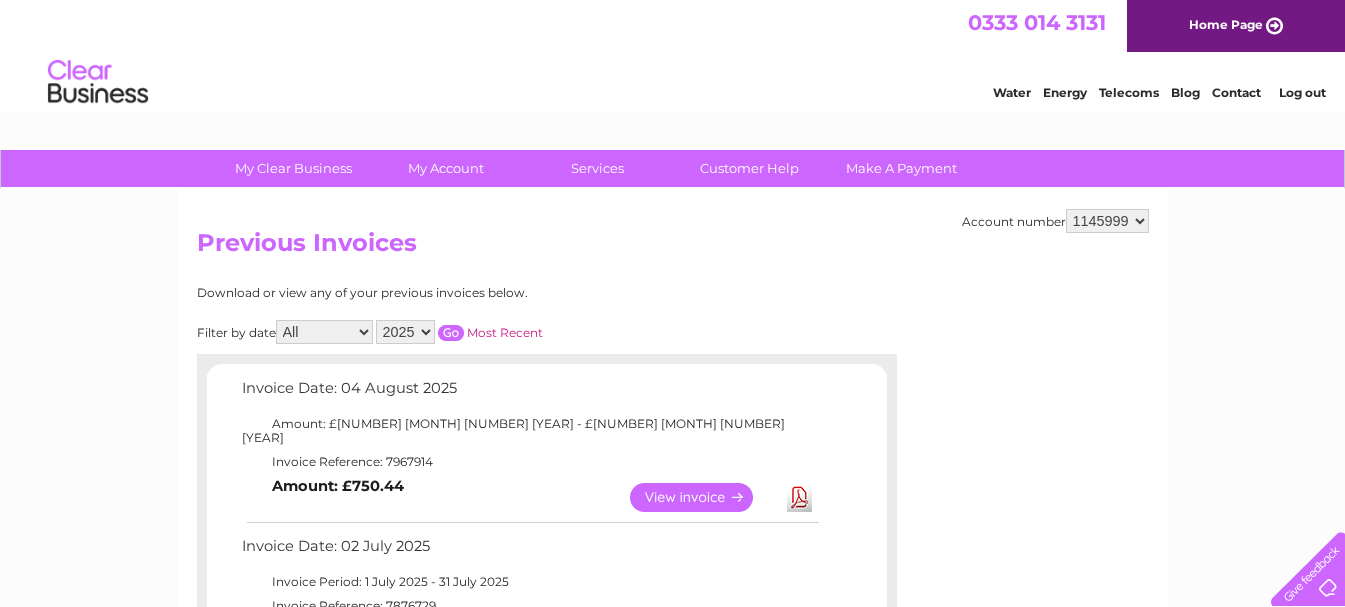 click on "View" at bounding box center (703, 497) 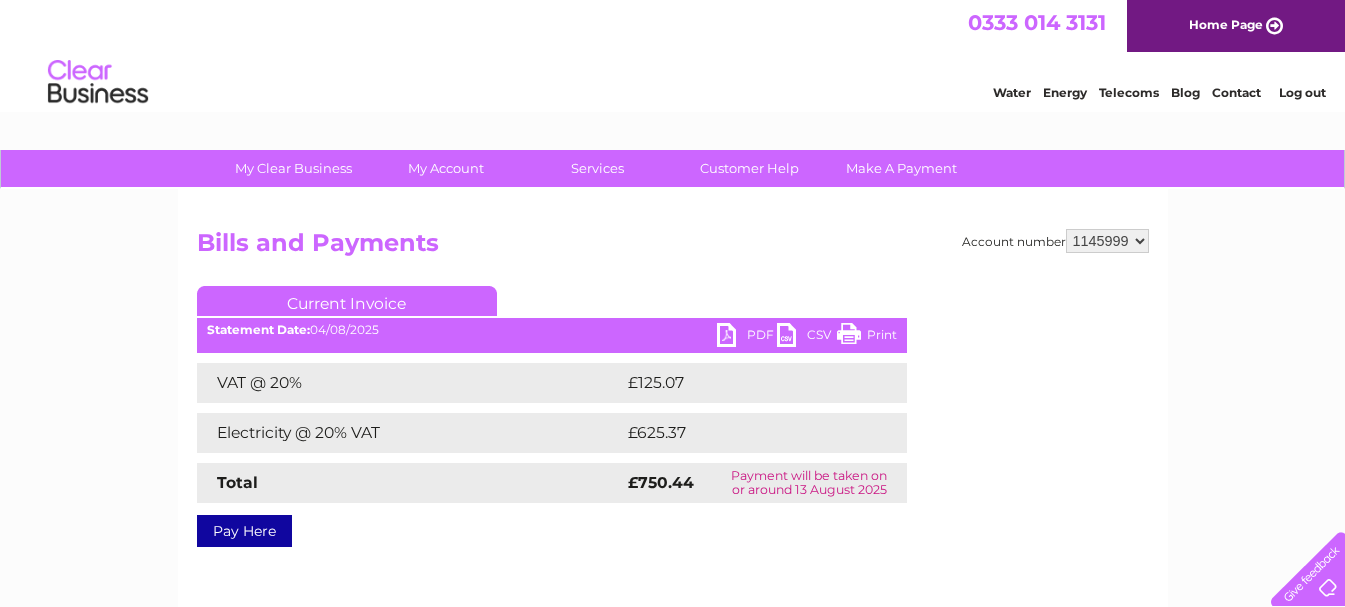 scroll, scrollTop: 100, scrollLeft: 0, axis: vertical 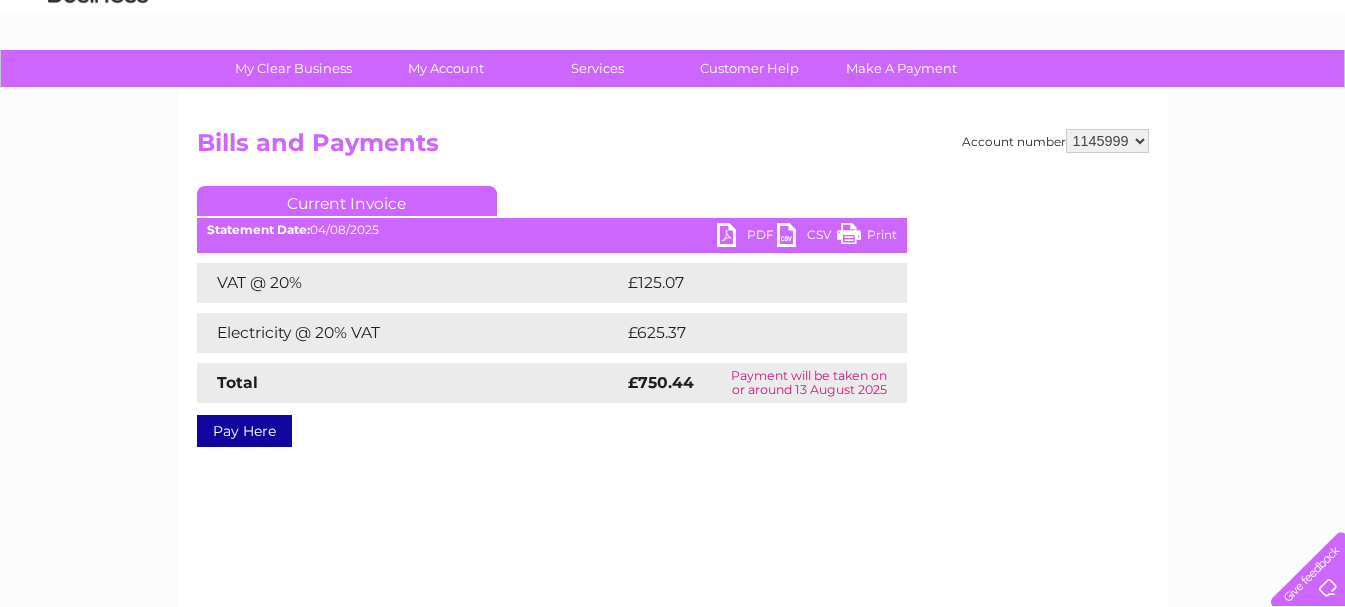 click on "PDF" at bounding box center (747, 237) 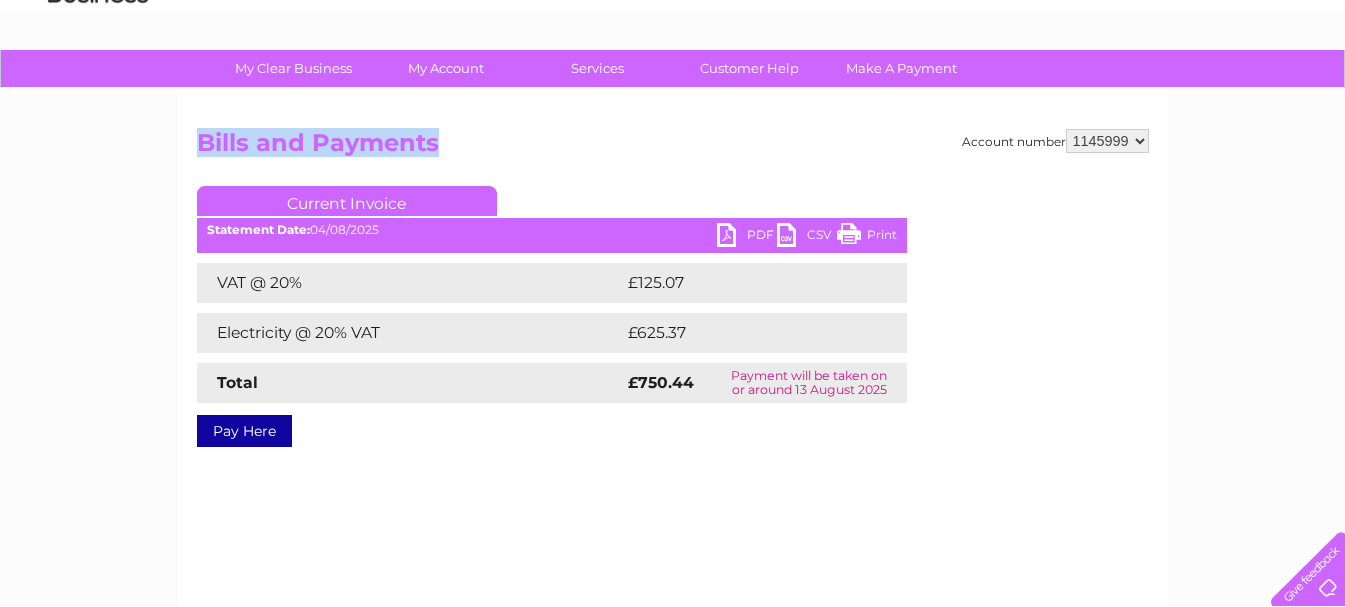 drag, startPoint x: 195, startPoint y: 133, endPoint x: 520, endPoint y: 162, distance: 326.2913 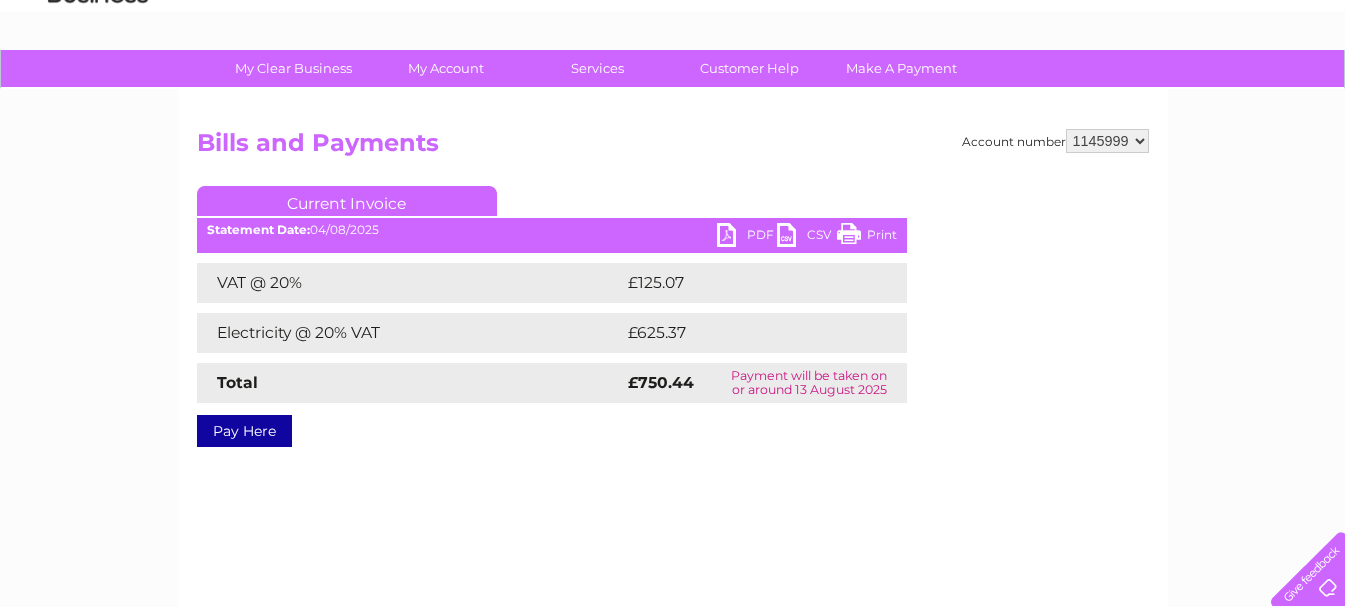 scroll, scrollTop: 0, scrollLeft: 0, axis: both 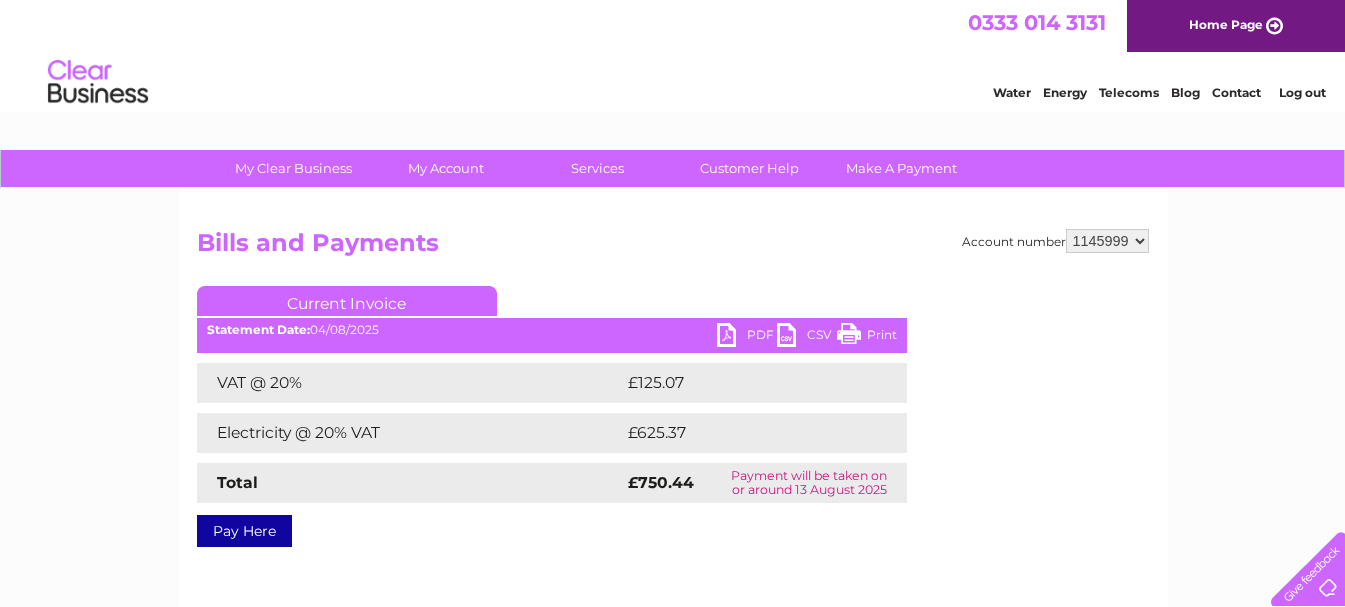 click on "PDF" at bounding box center (747, 337) 